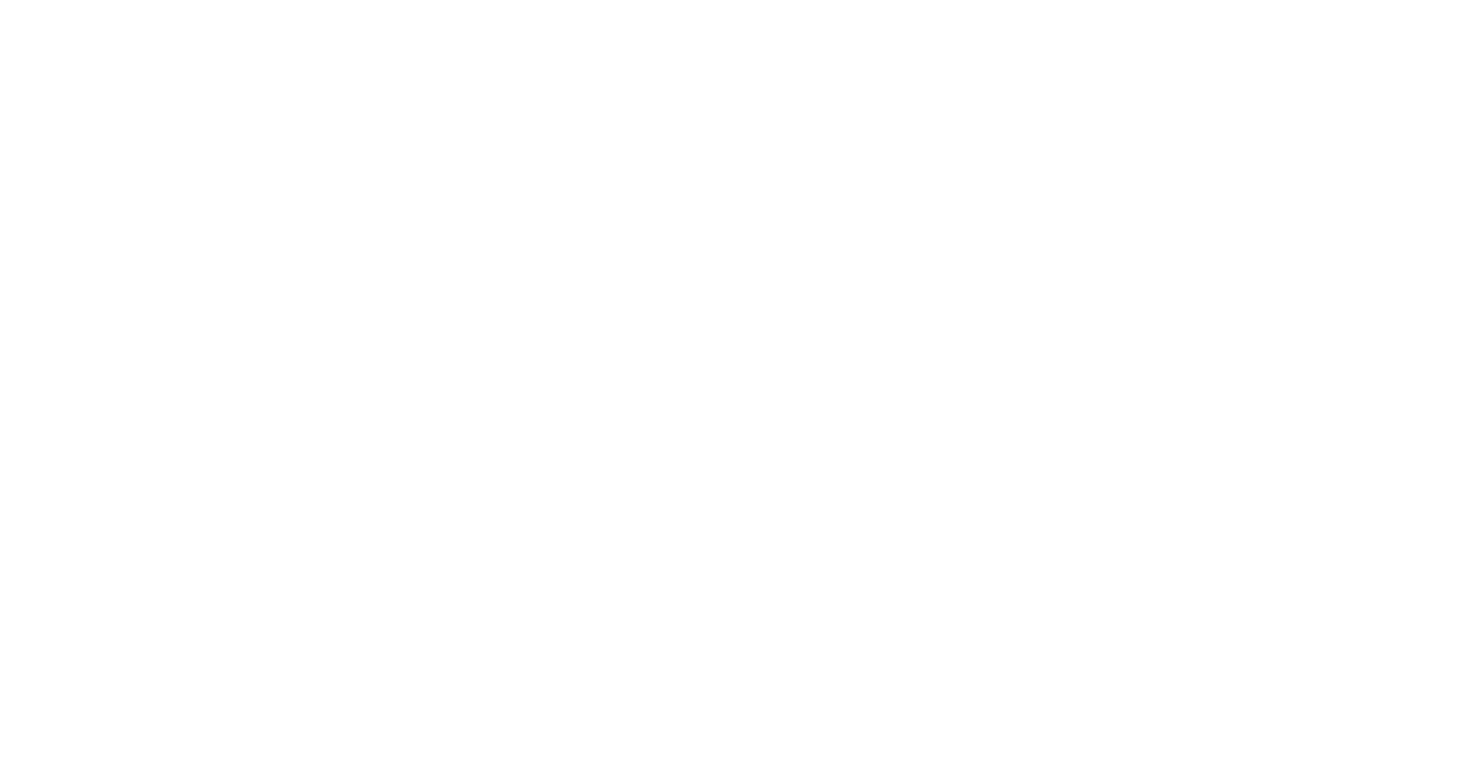 scroll, scrollTop: 0, scrollLeft: 0, axis: both 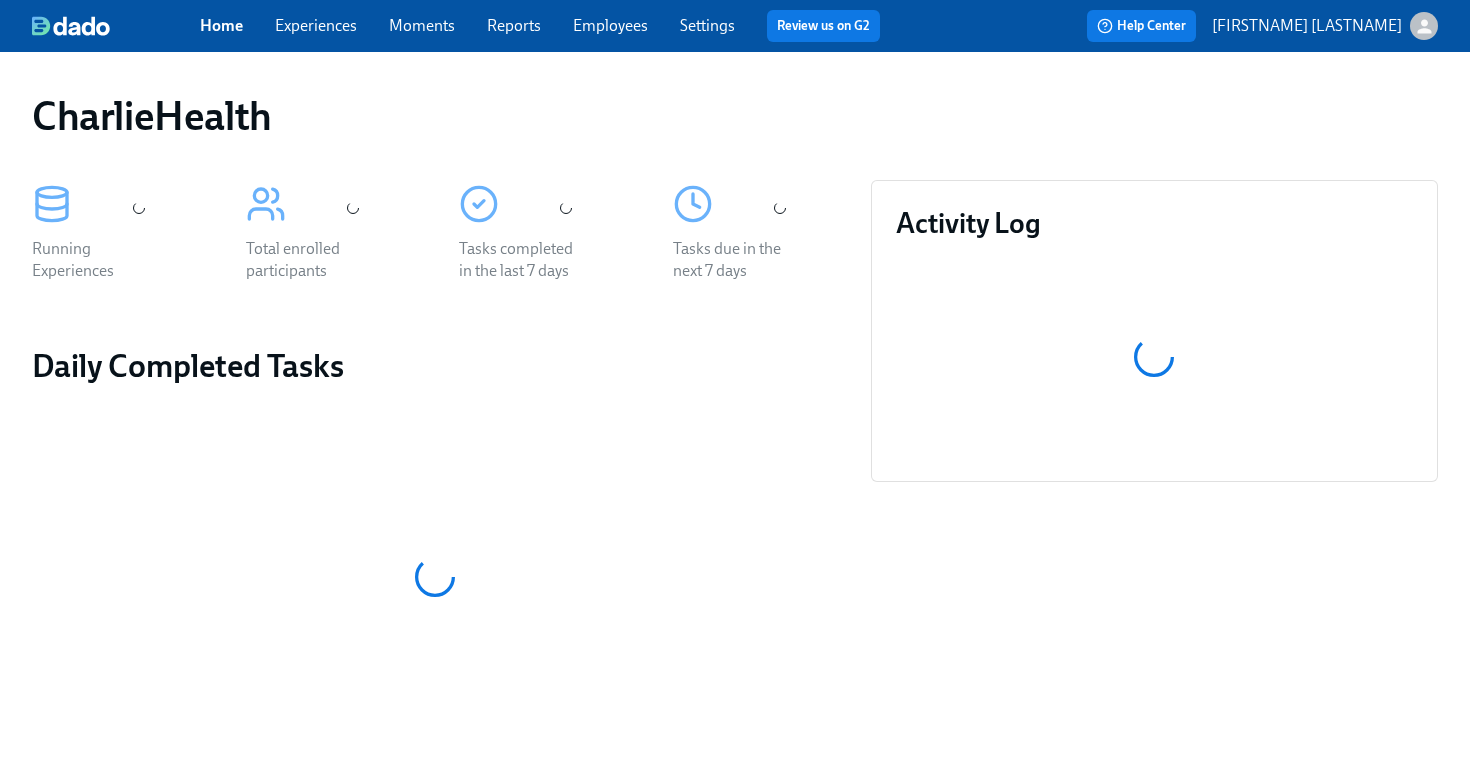 click on "Employees" at bounding box center [610, 25] 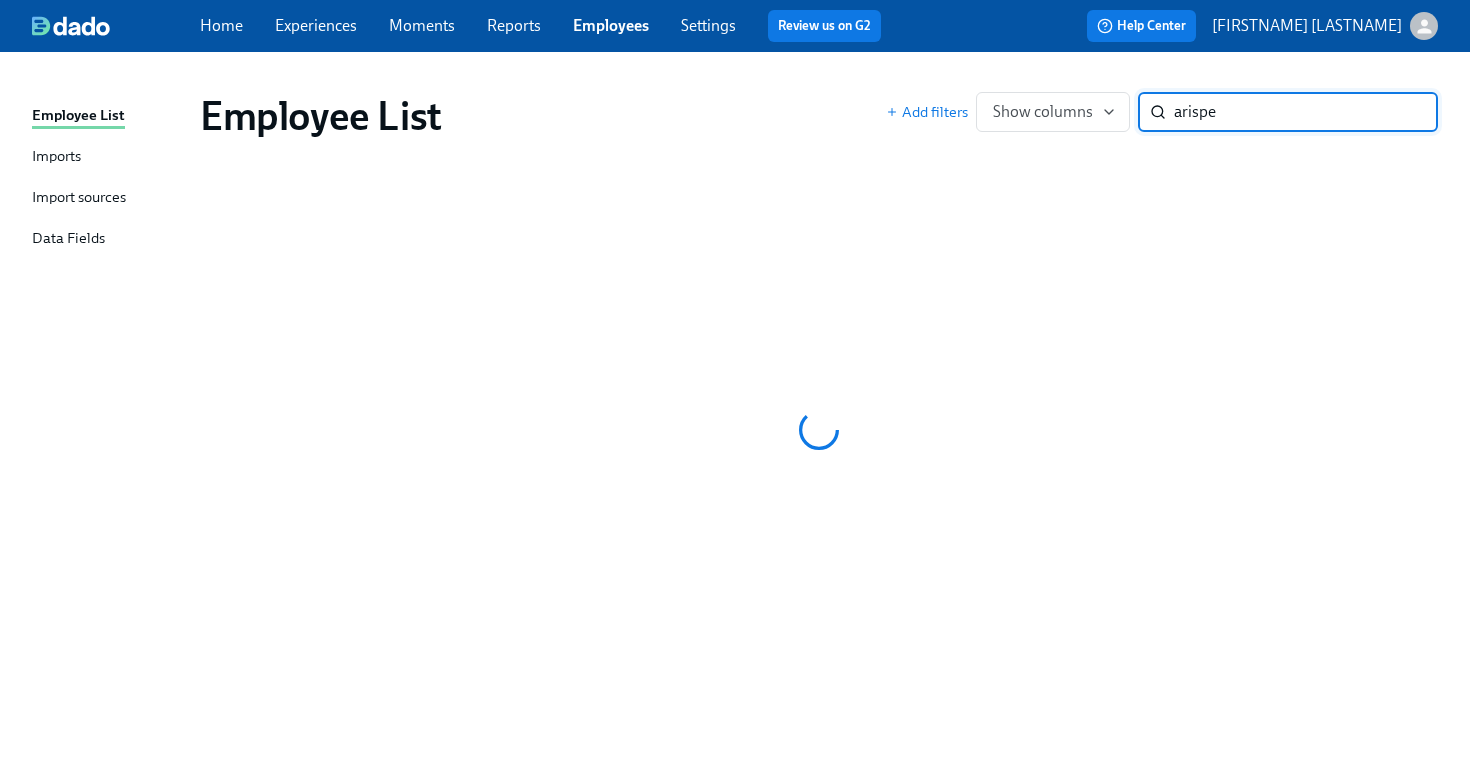 type on "arispe" 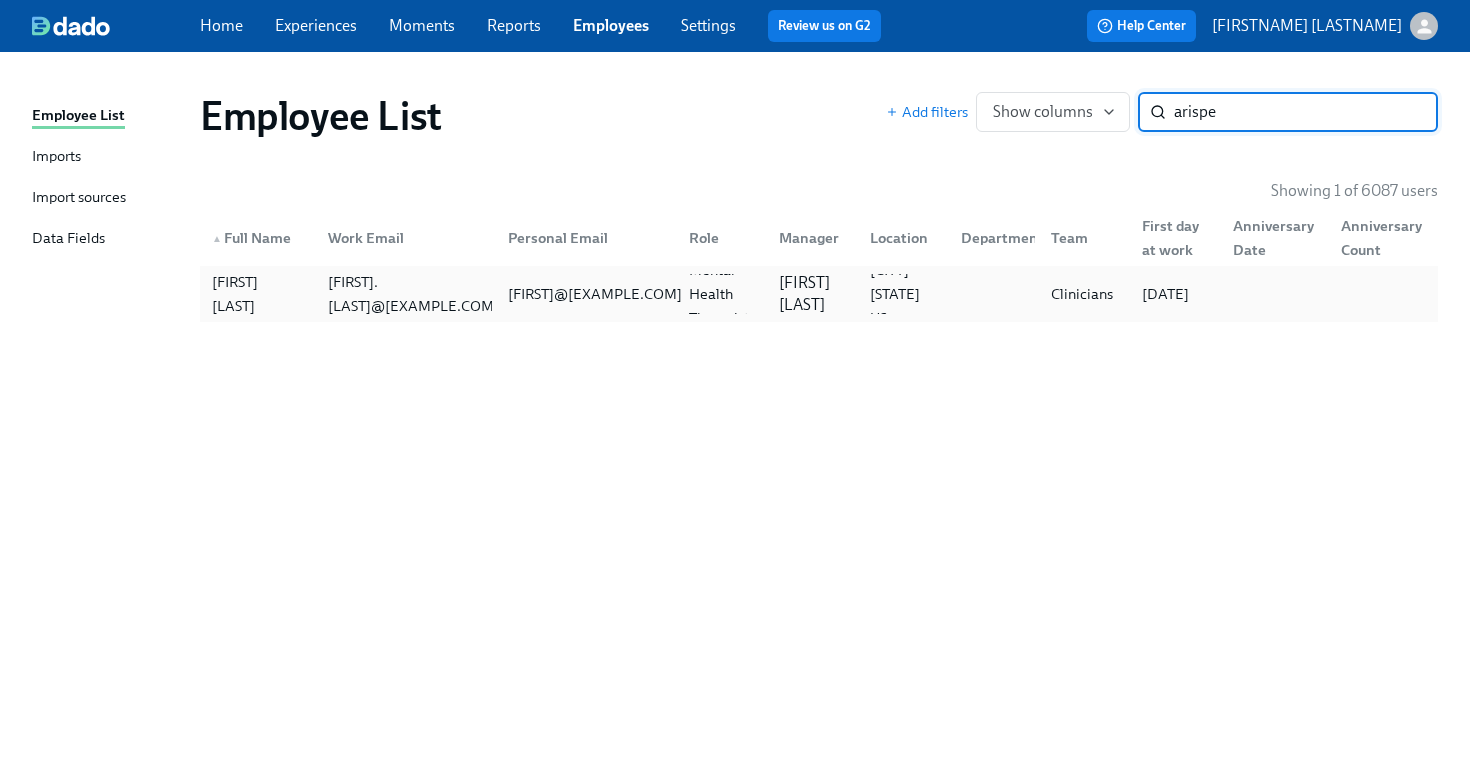 click on "[FIRST]@[EXAMPLE.COM]" at bounding box center (595, 294) 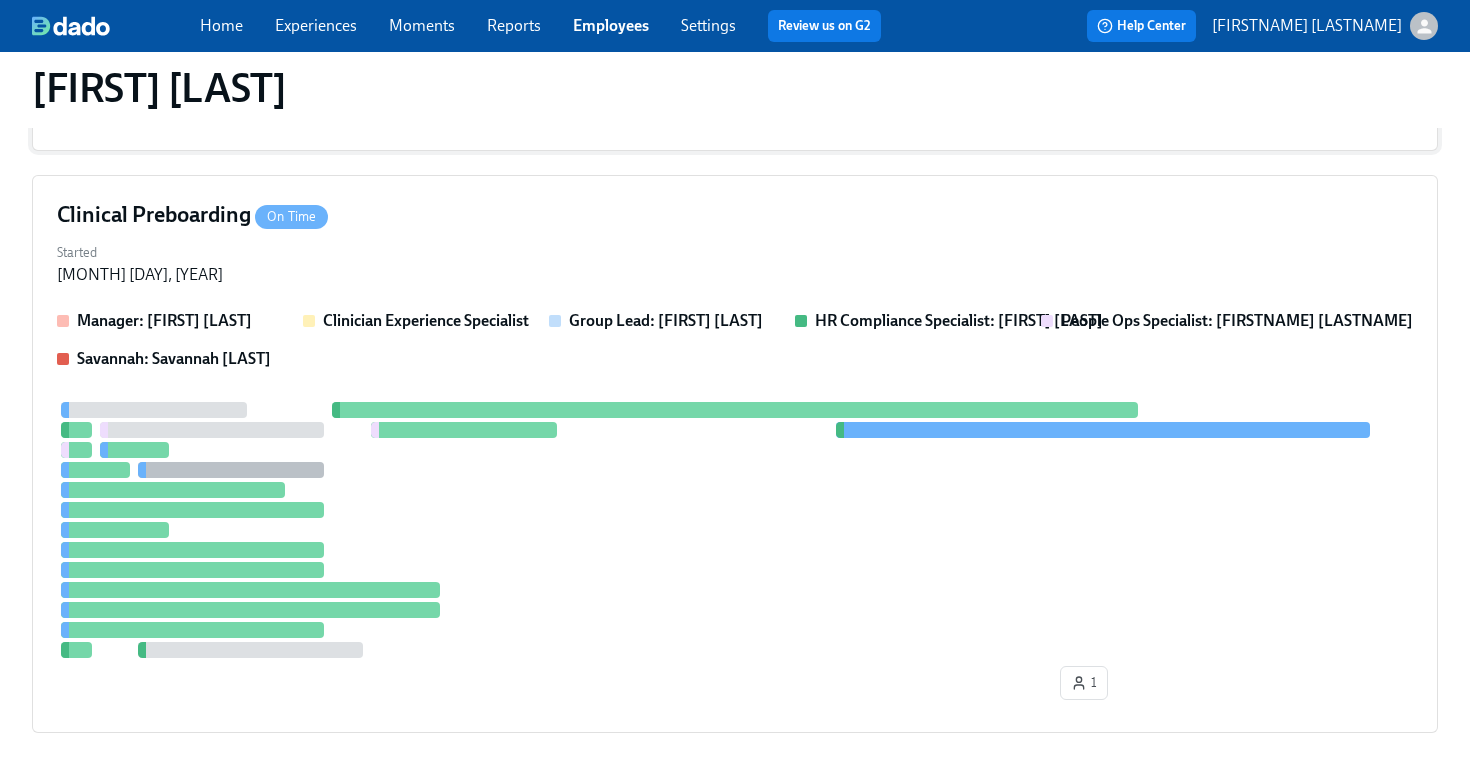scroll, scrollTop: 524, scrollLeft: 0, axis: vertical 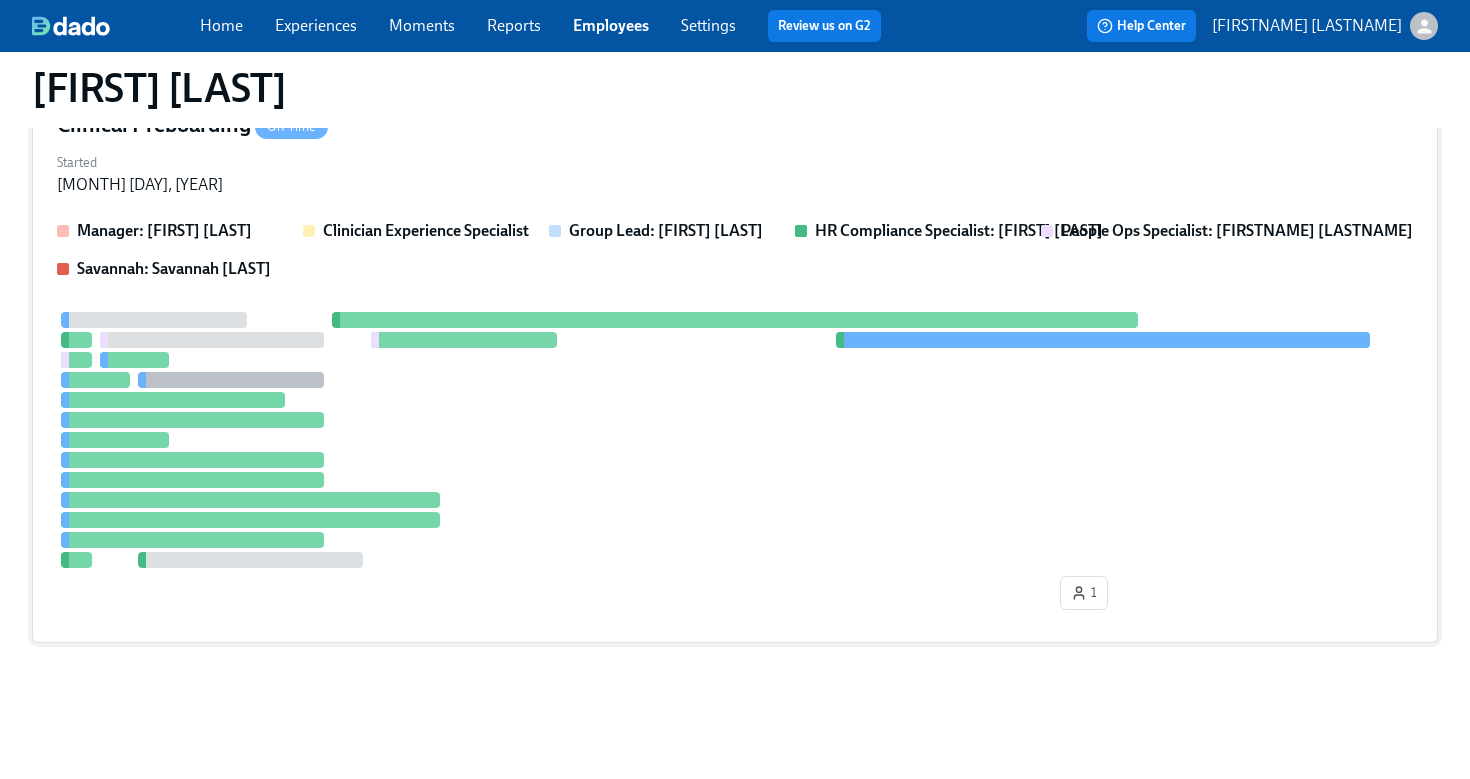 click at bounding box center [735, 440] 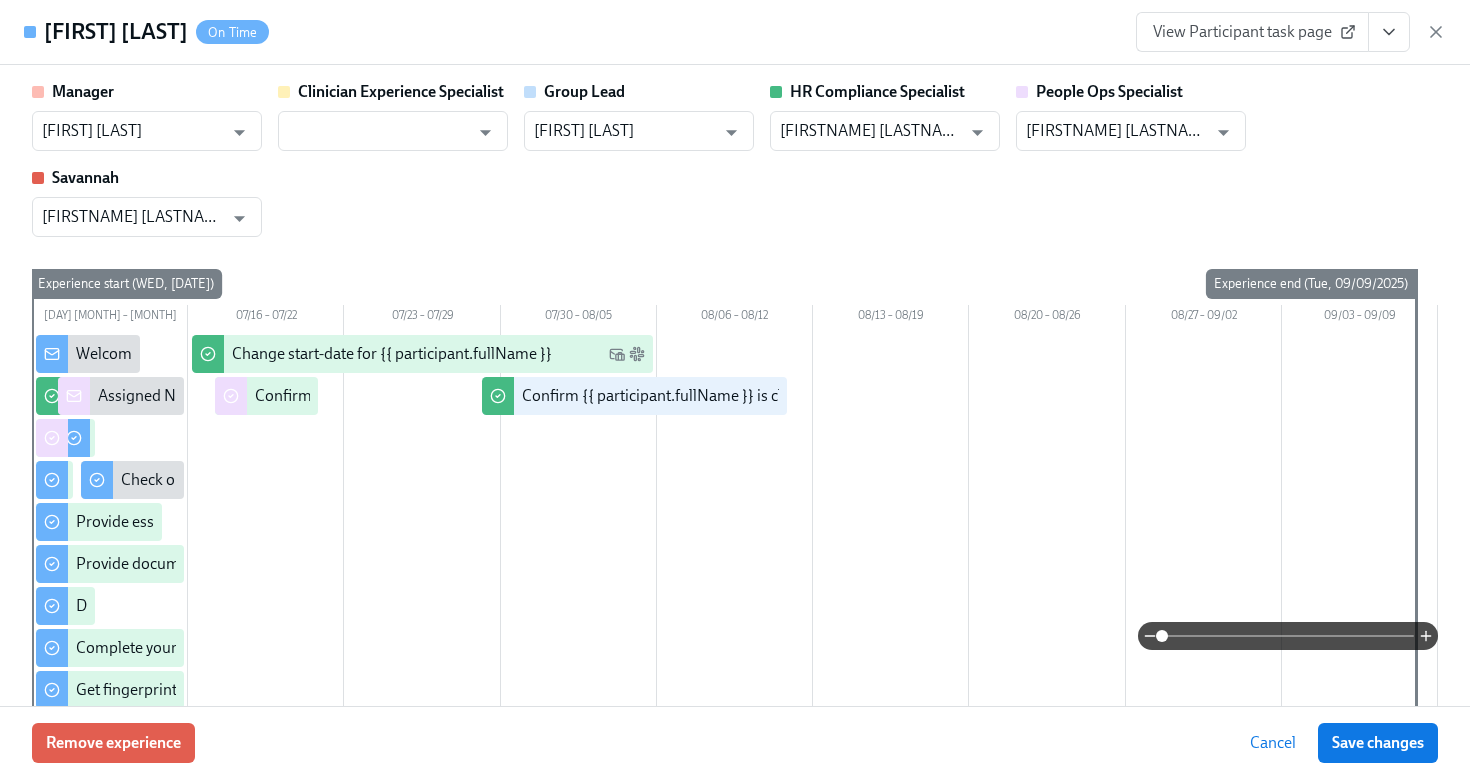 click 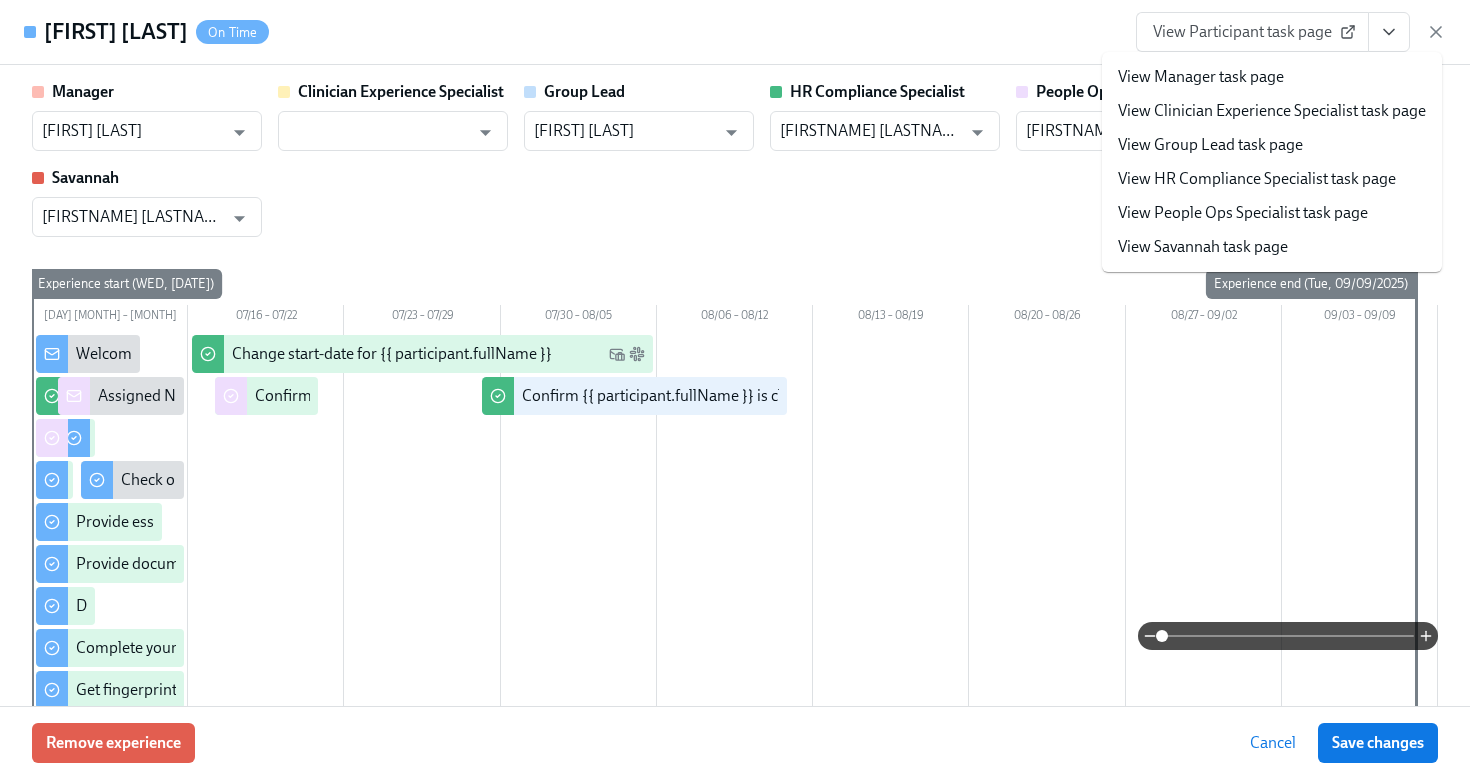 click on "View HR Compliance Specialist task page" at bounding box center (1257, 179) 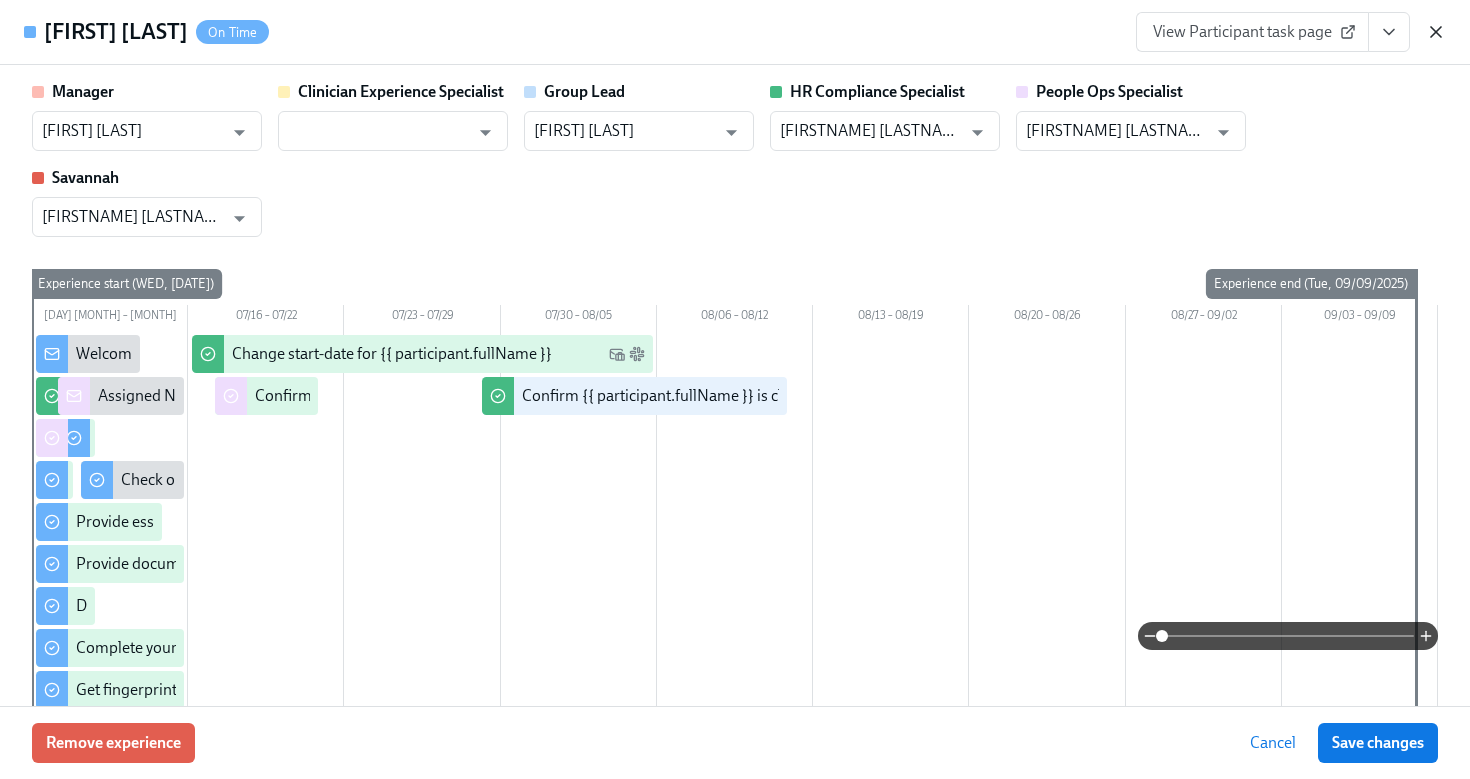 click 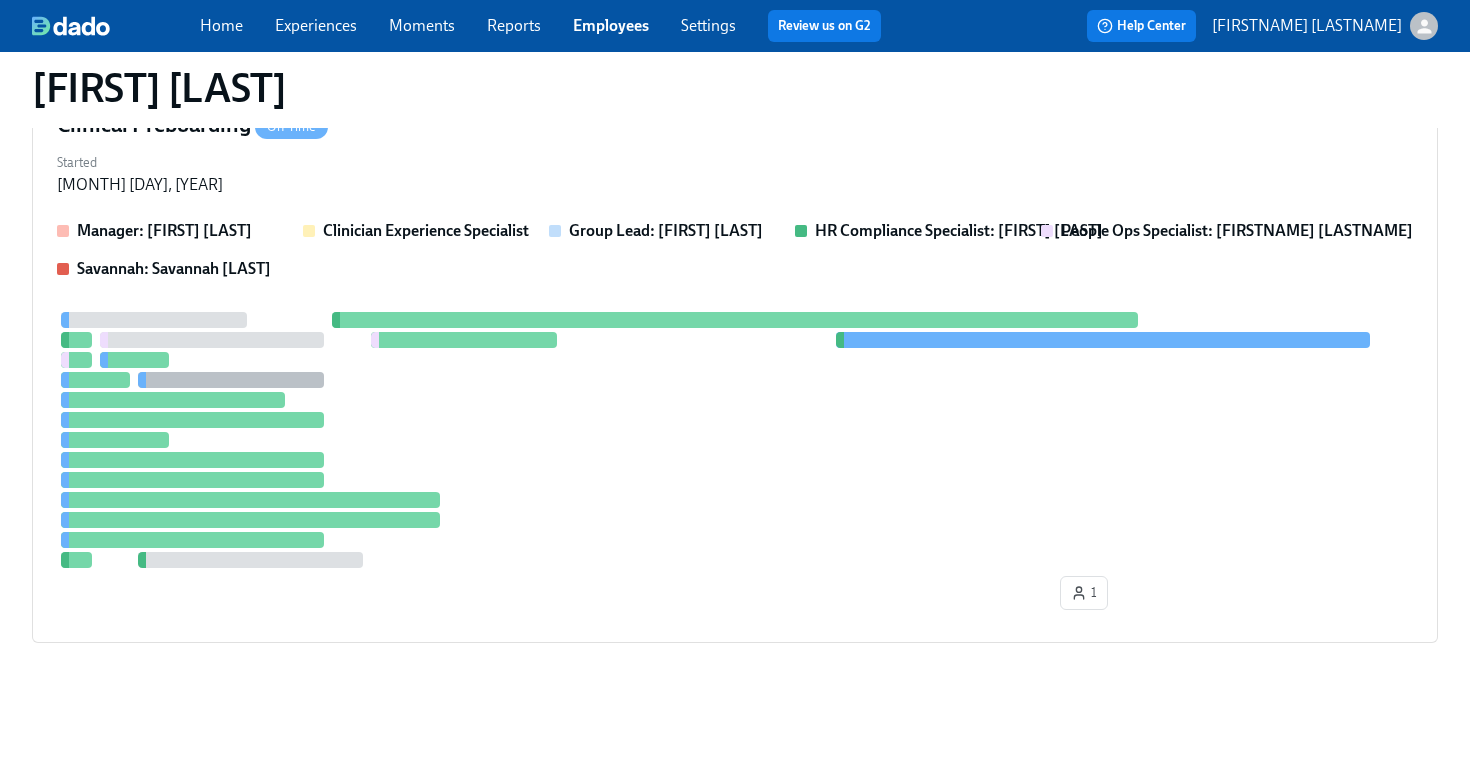 click on "Employees" at bounding box center (611, 25) 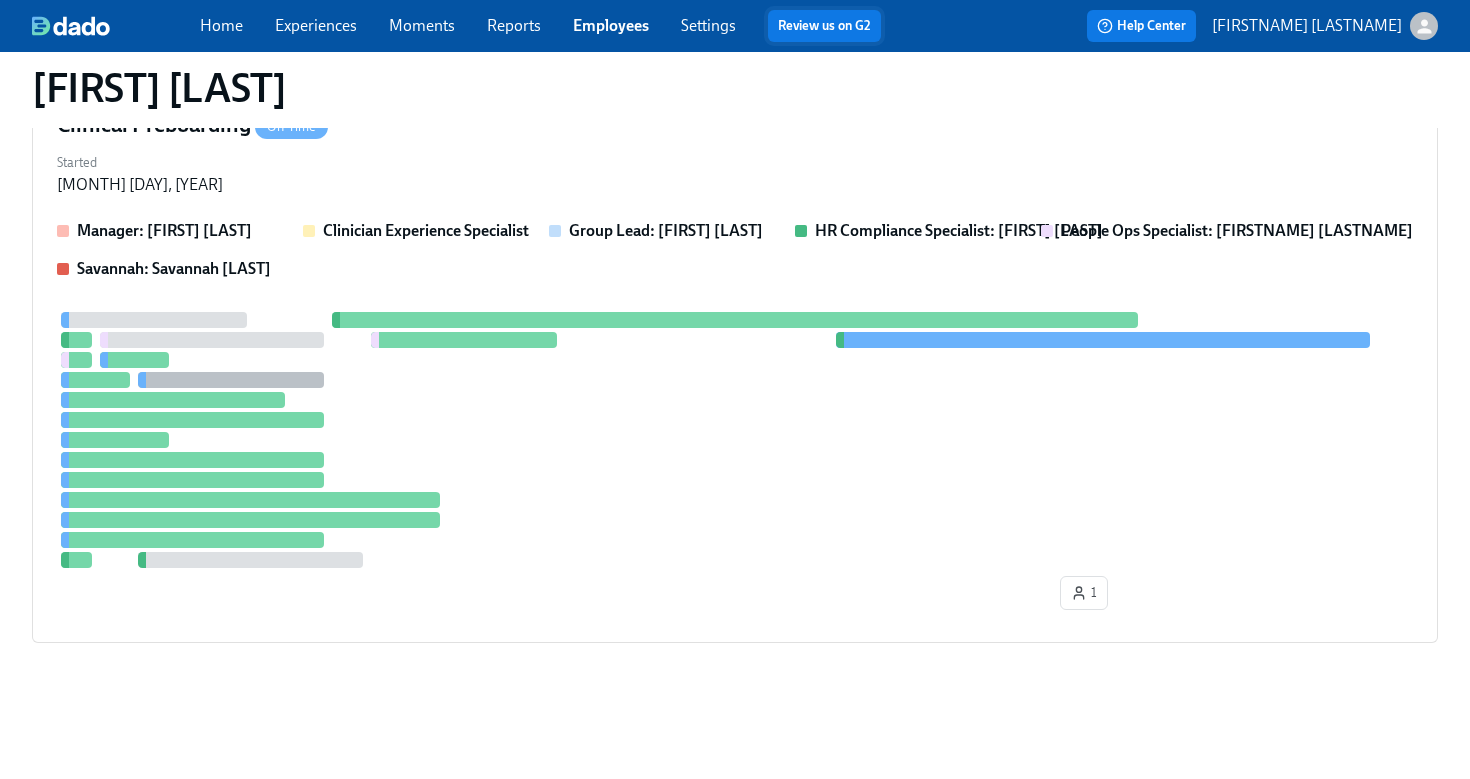 scroll, scrollTop: 0, scrollLeft: 0, axis: both 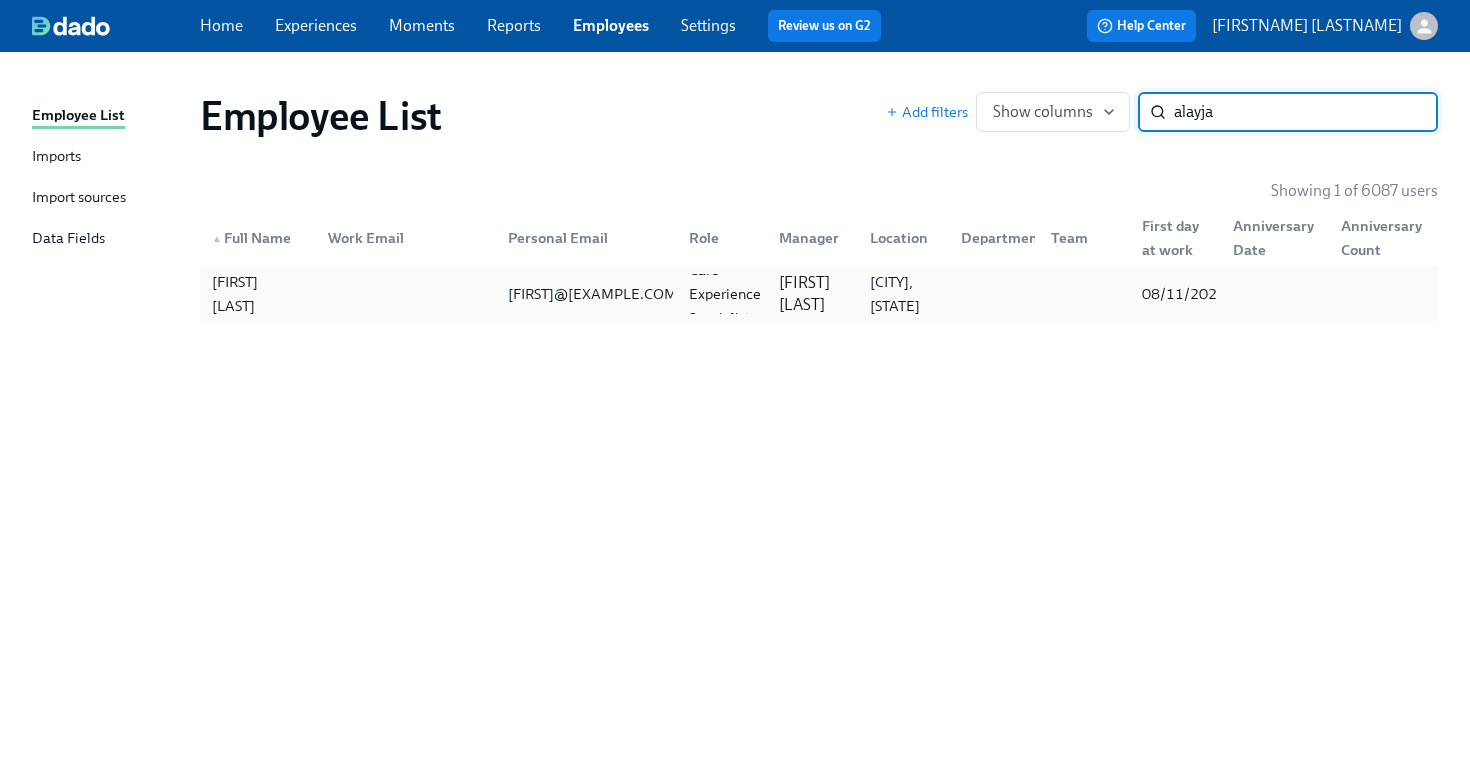type on "alayja" 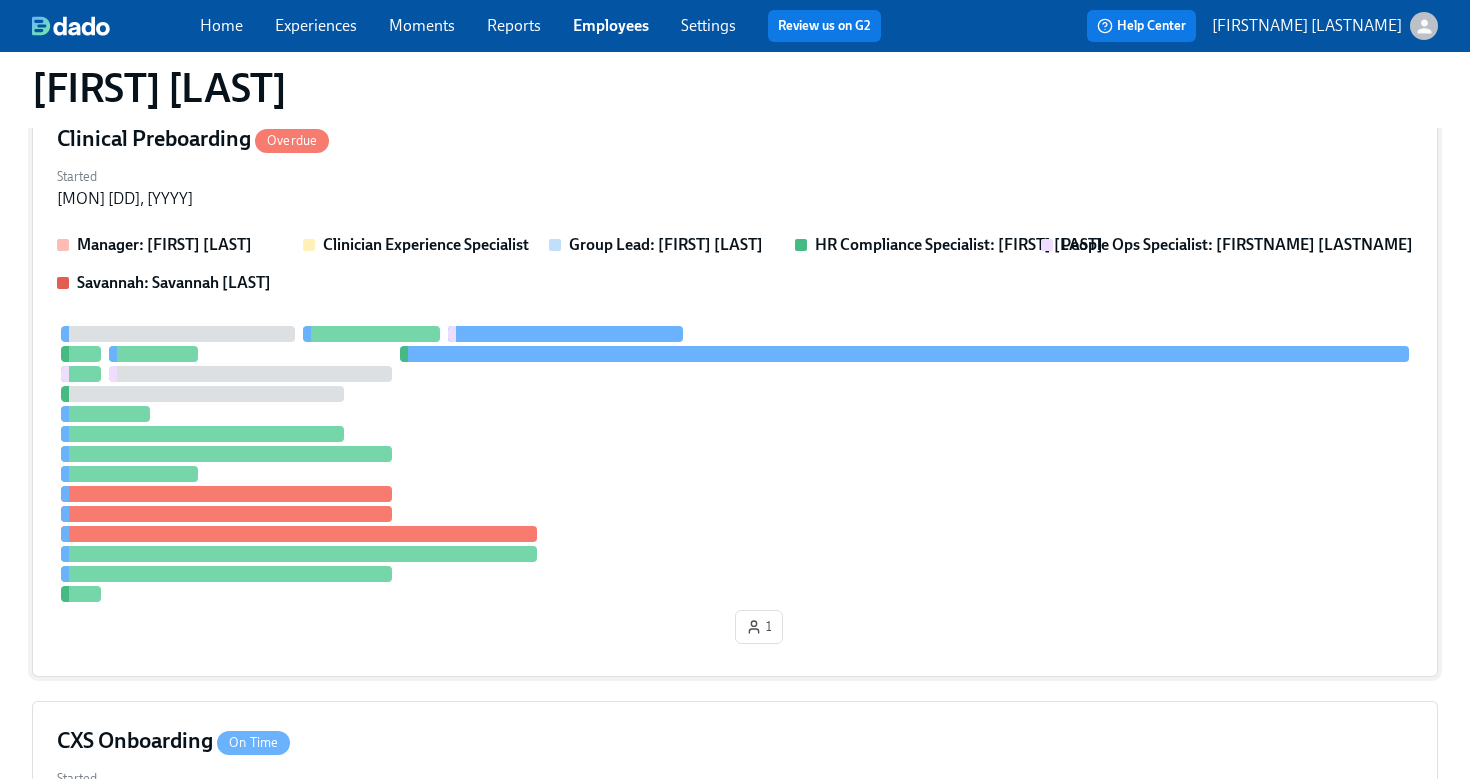 scroll, scrollTop: 222, scrollLeft: 0, axis: vertical 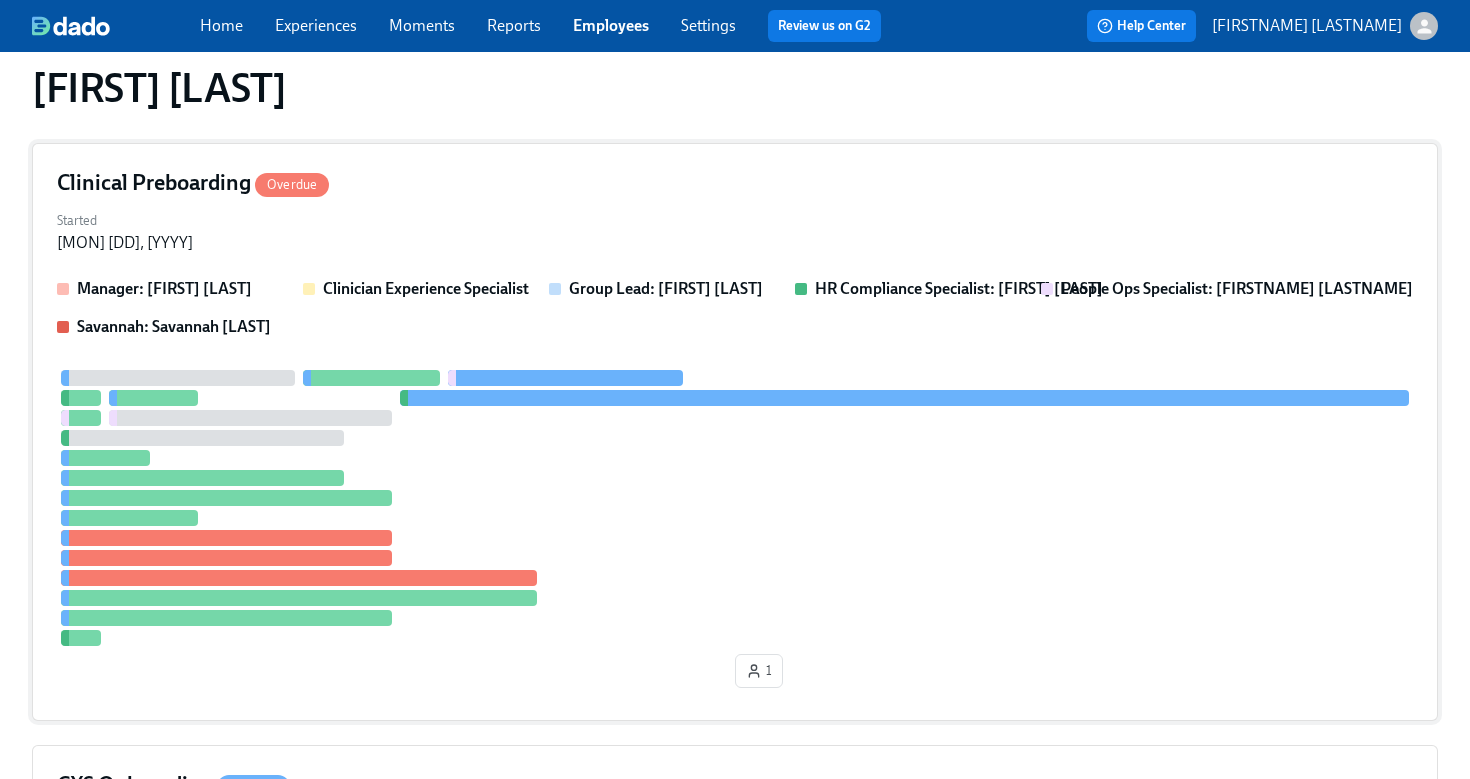 click on "Started [MON] [DD], [YYYY]" at bounding box center (735, 230) 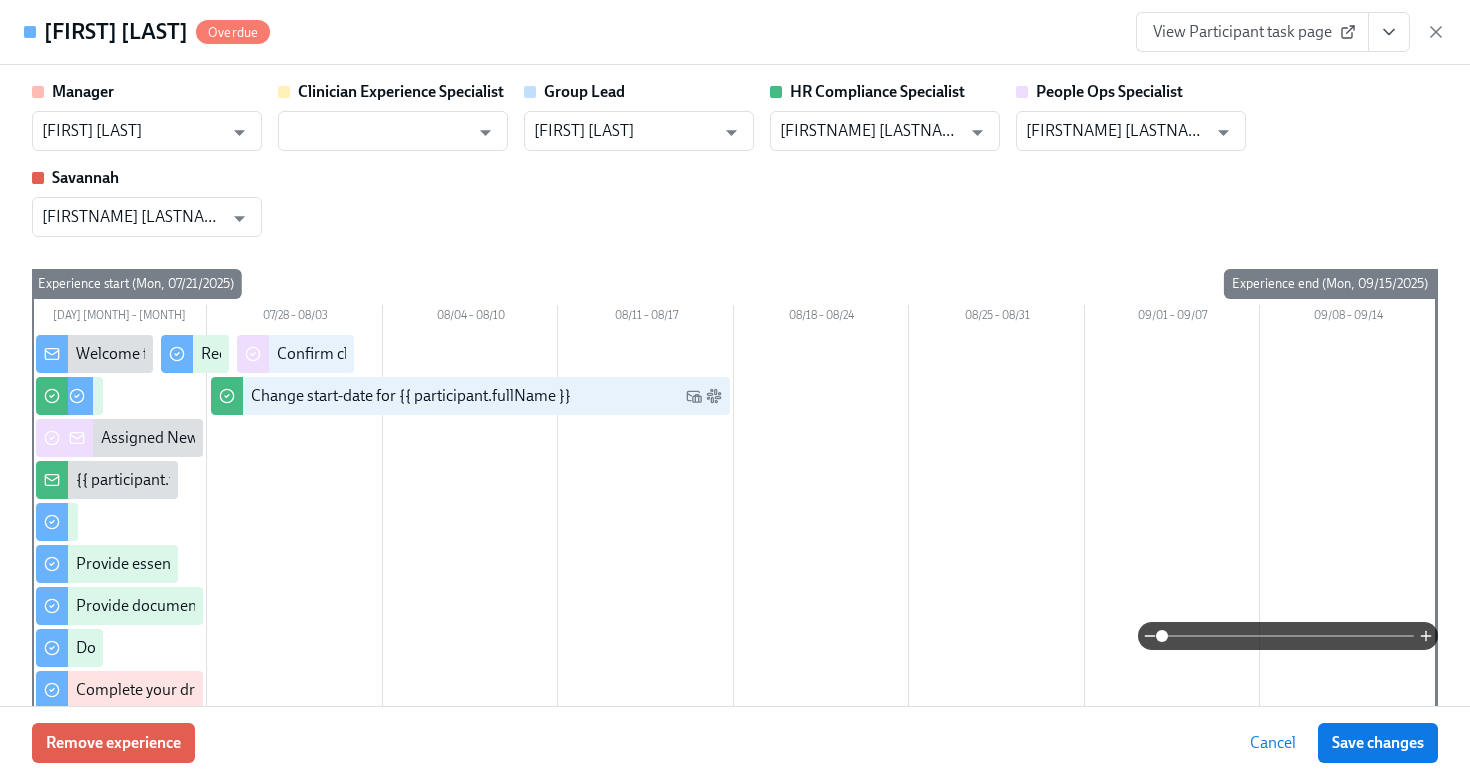 click 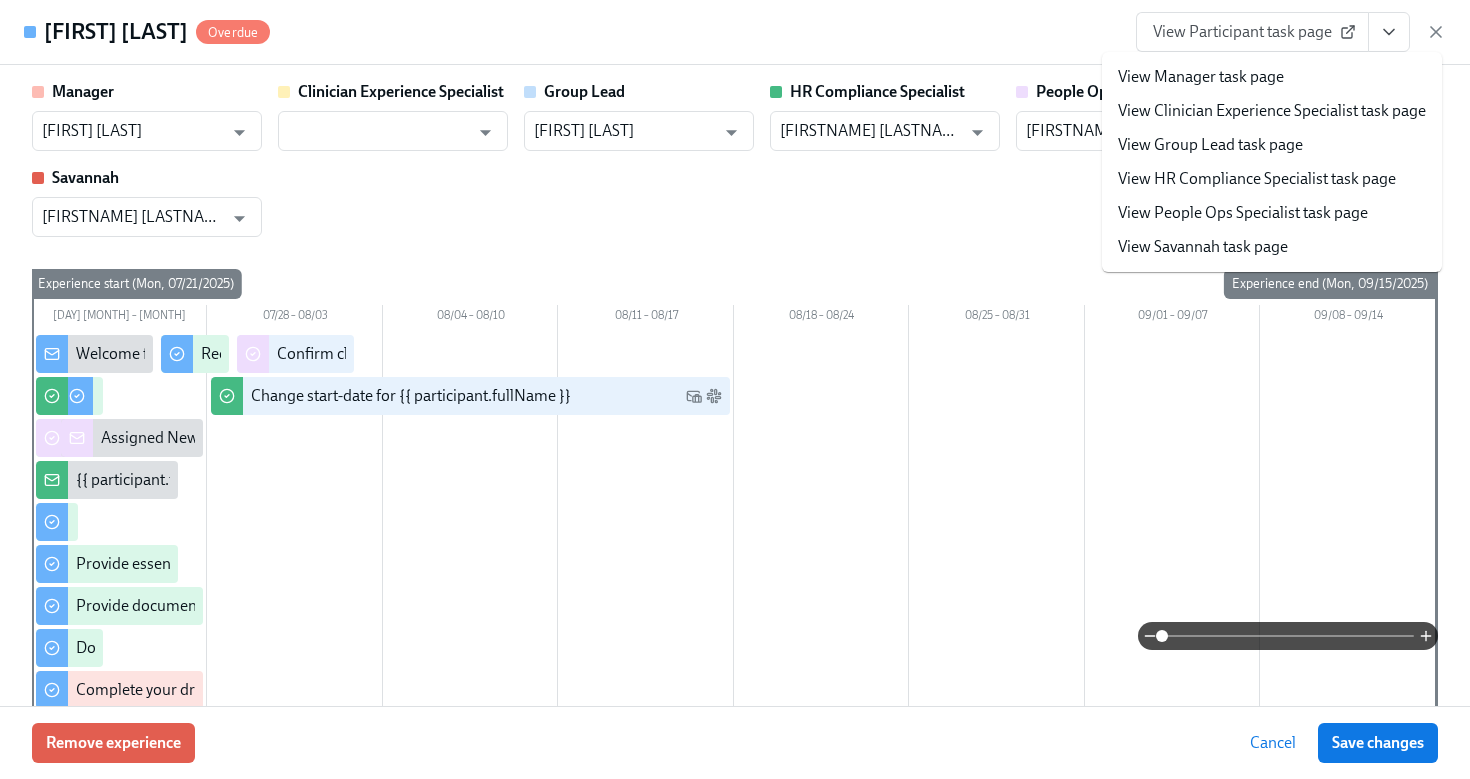 click on "[FIRST] Overdue View Participant task page View Manager task page View Clinician Experience Specialist task page View Group Lead task page View HR Compliance Specialist task page View People Ops Specialist task page View [CITY] task page" at bounding box center [735, 32] 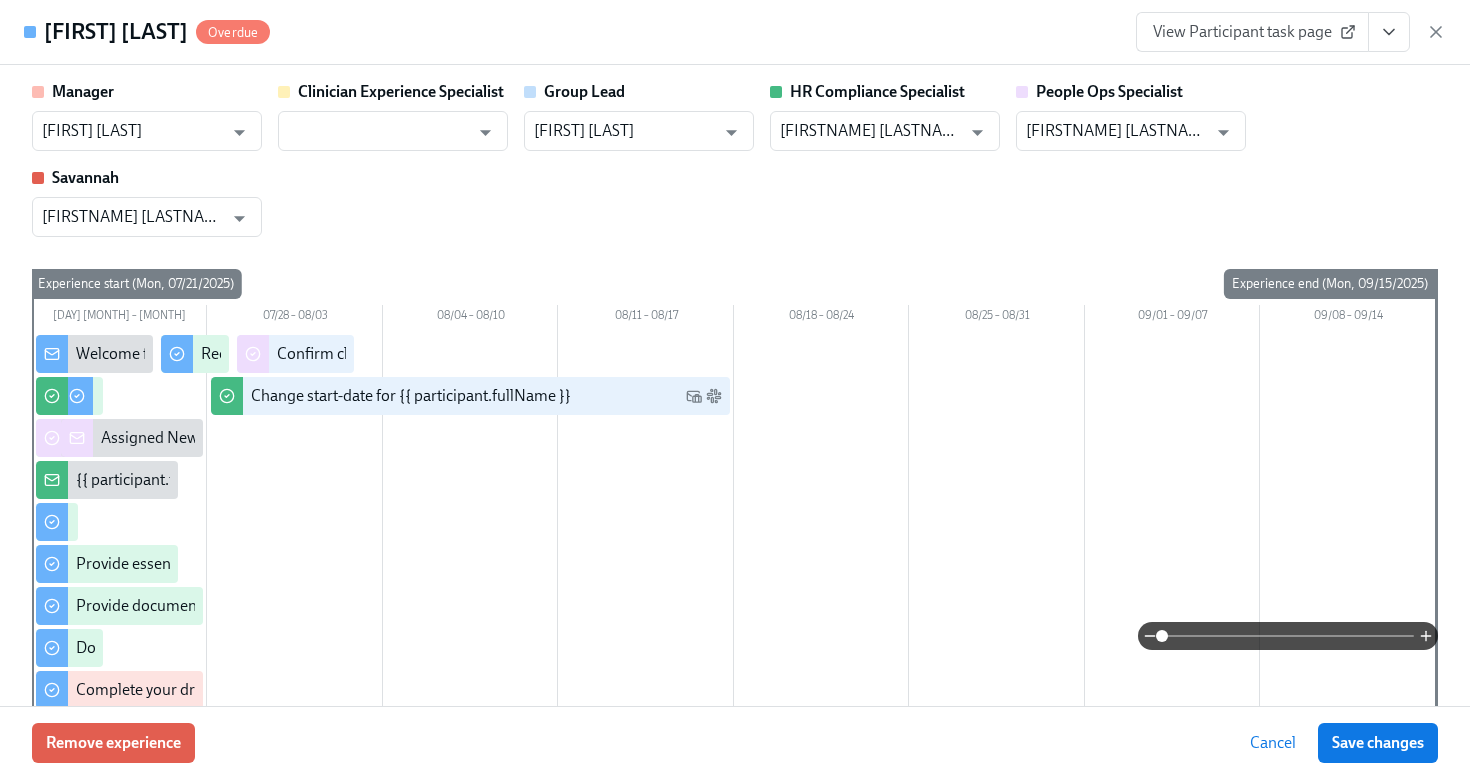 click 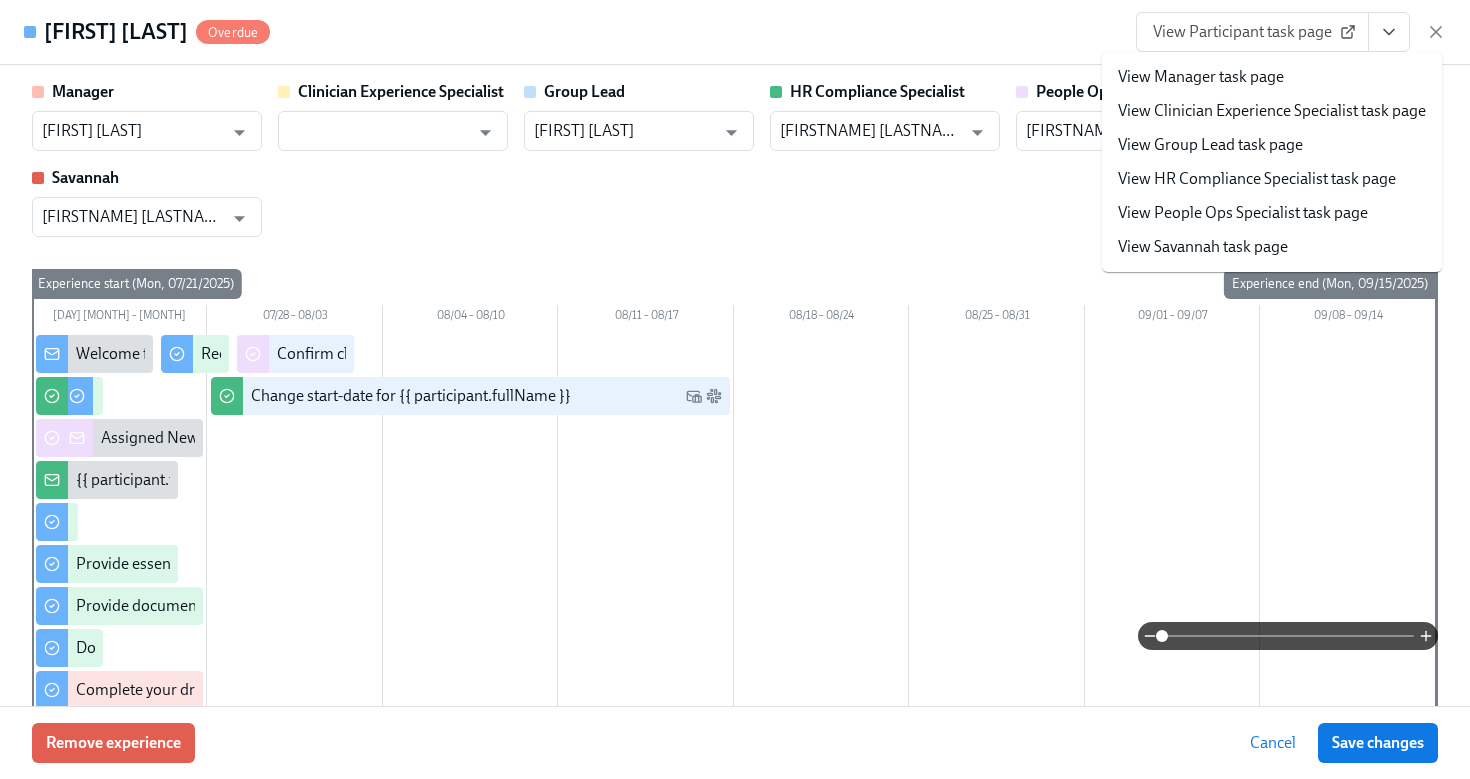 click on "View HR Compliance Specialist task page" at bounding box center (1257, 179) 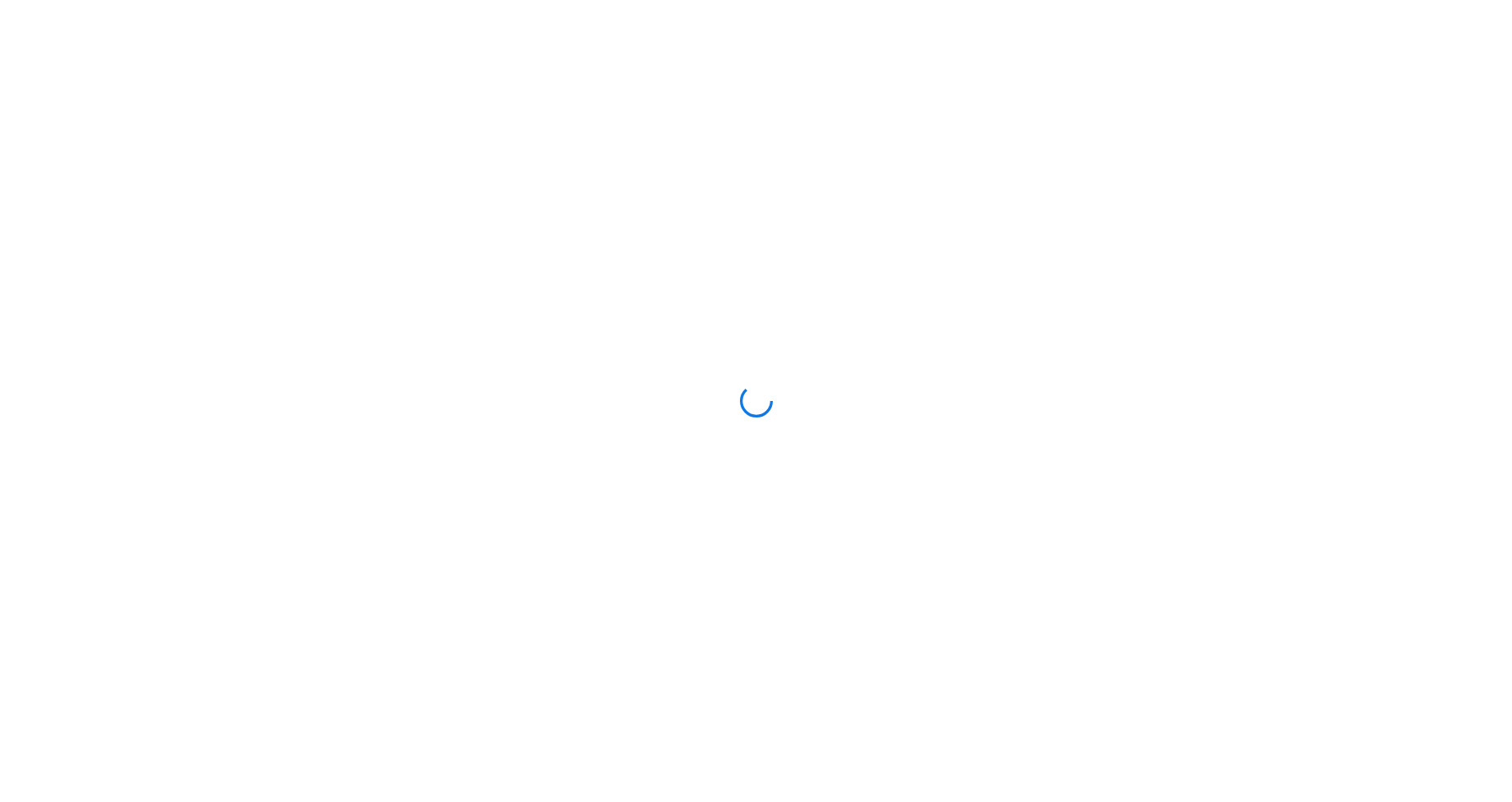 scroll, scrollTop: 0, scrollLeft: 0, axis: both 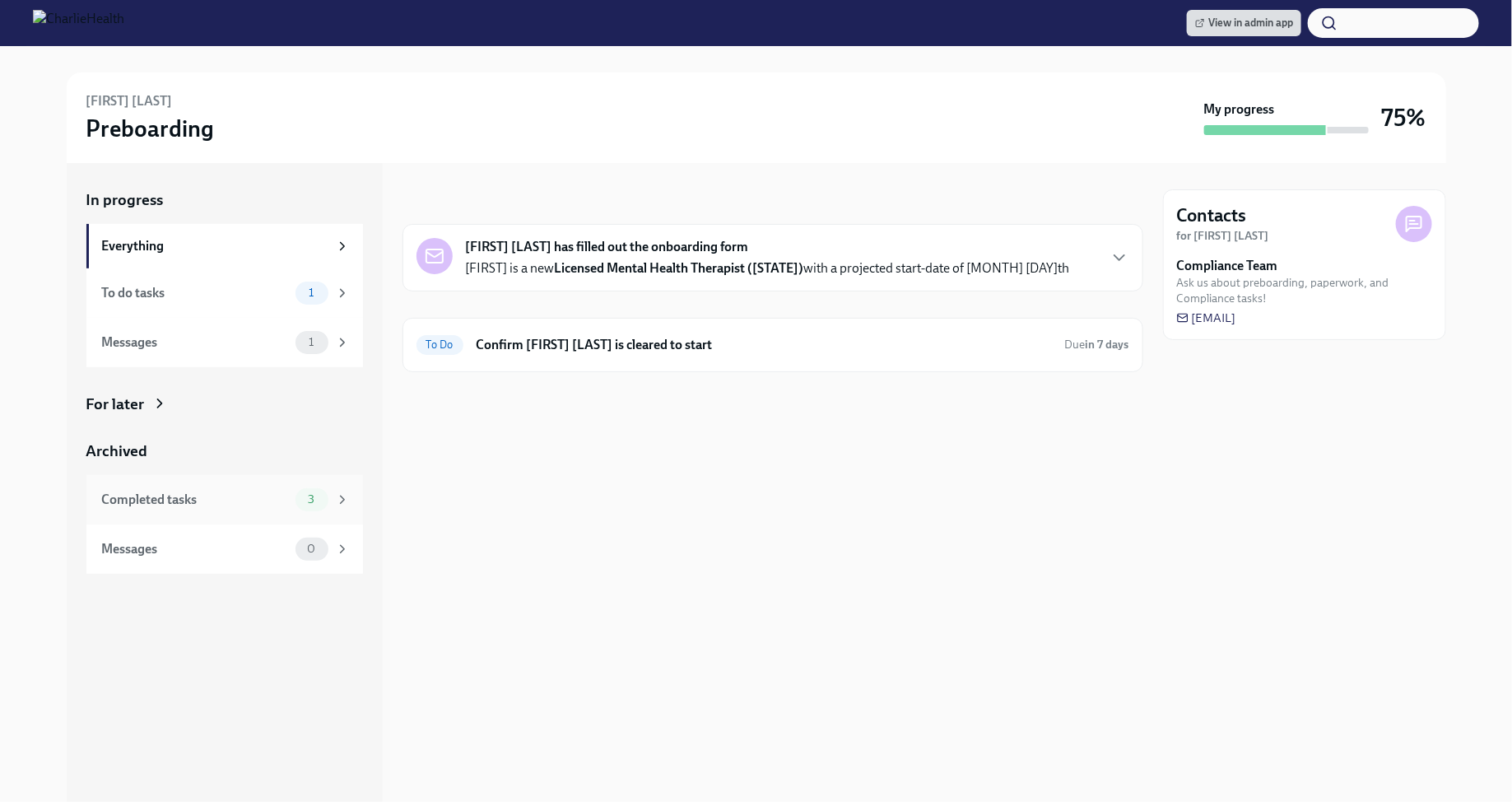 click 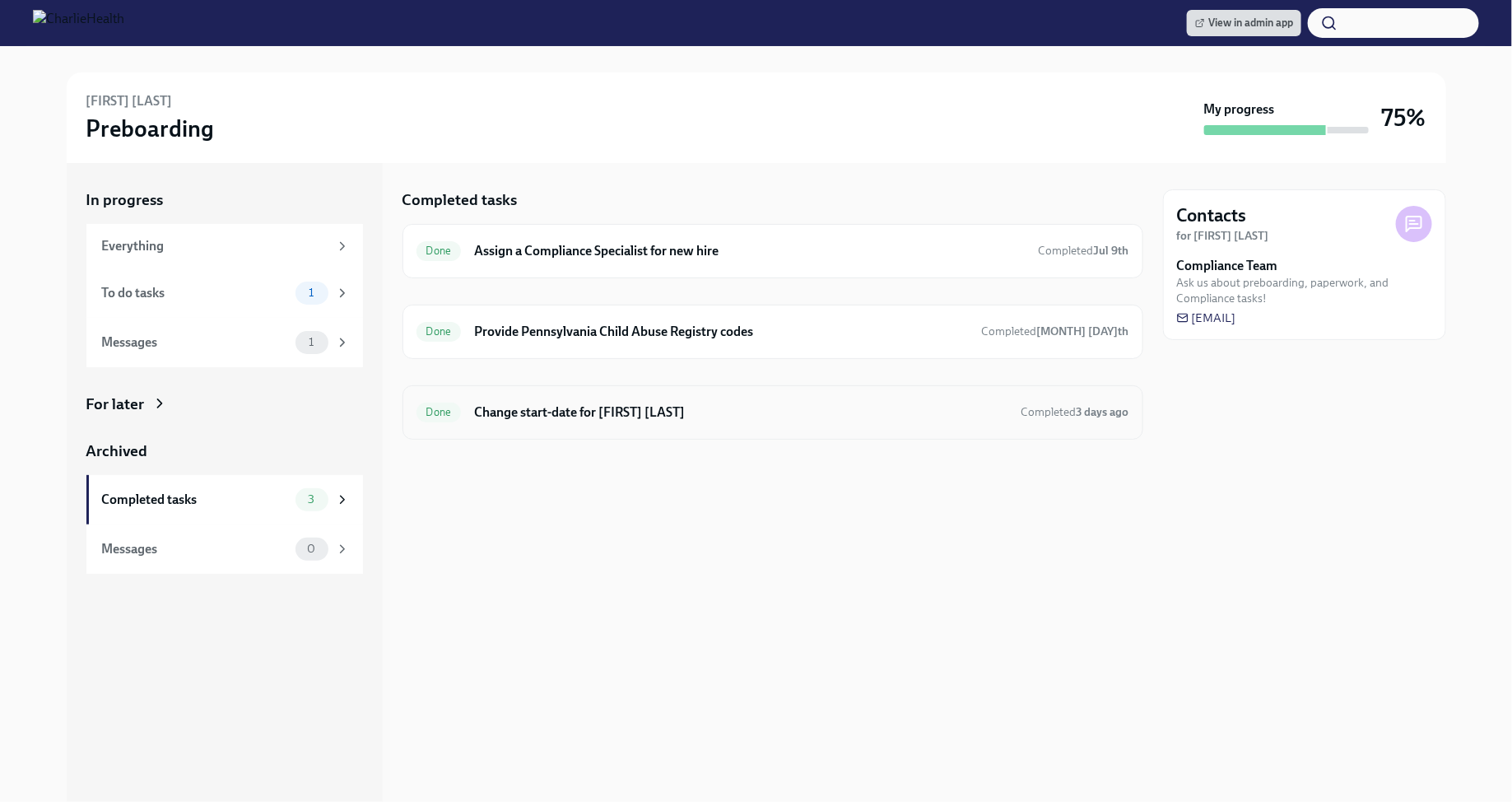 click on "Change start-date for [FIRST] [LAST]" at bounding box center [741, 413] 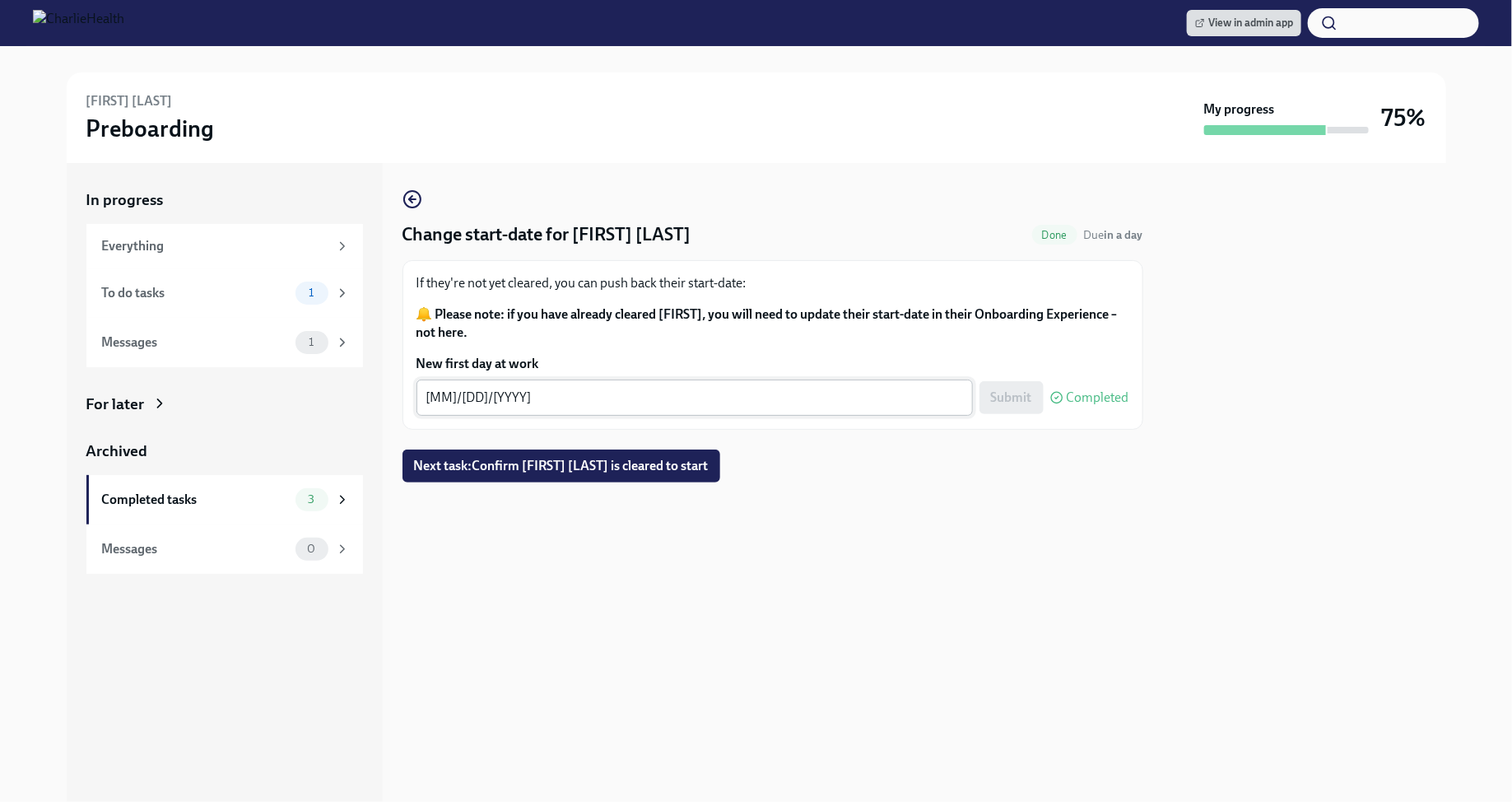 click on "[DATE]" at bounding box center [695, 398] 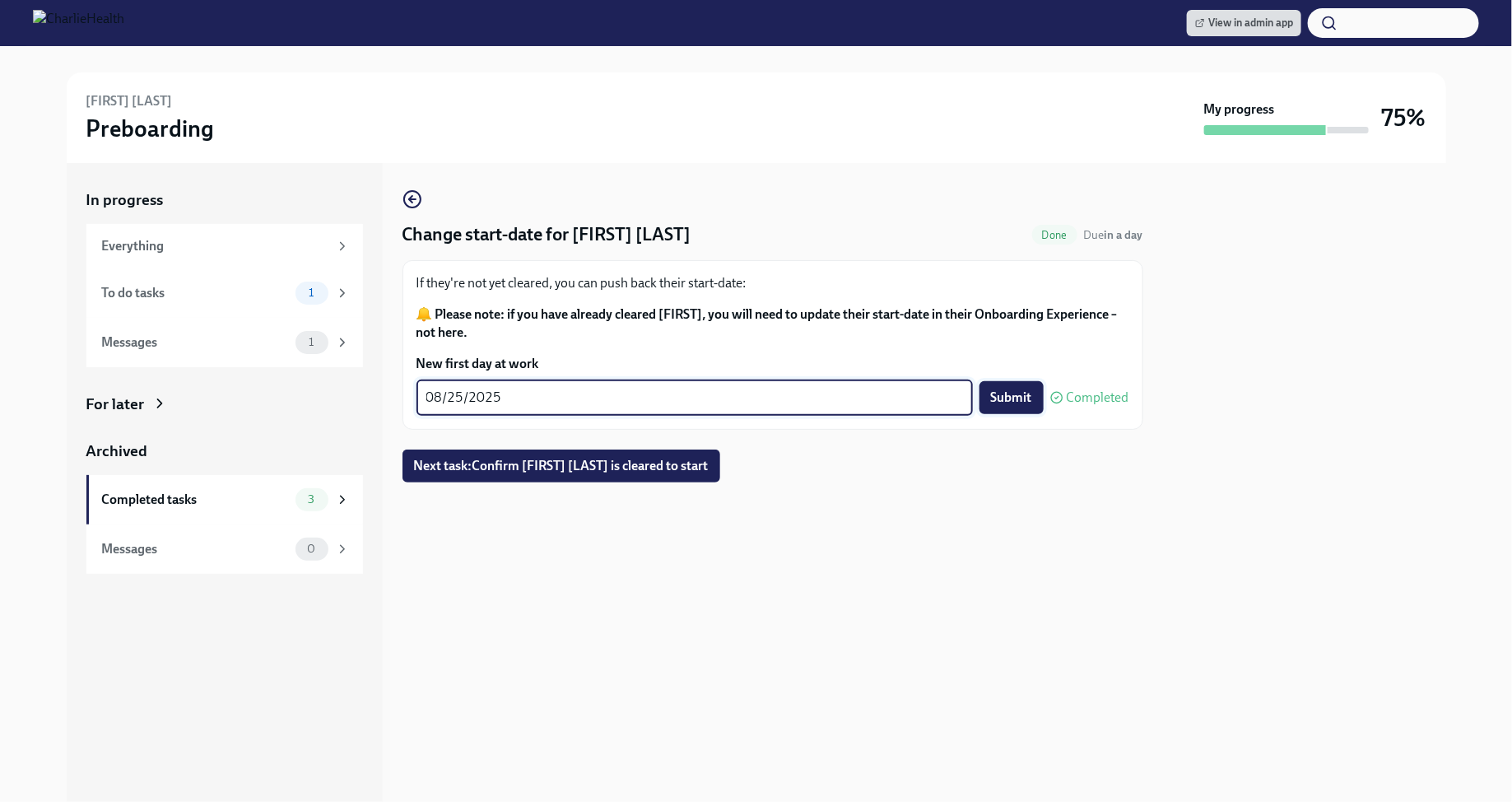 click on "Submit" at bounding box center (1012, 398) 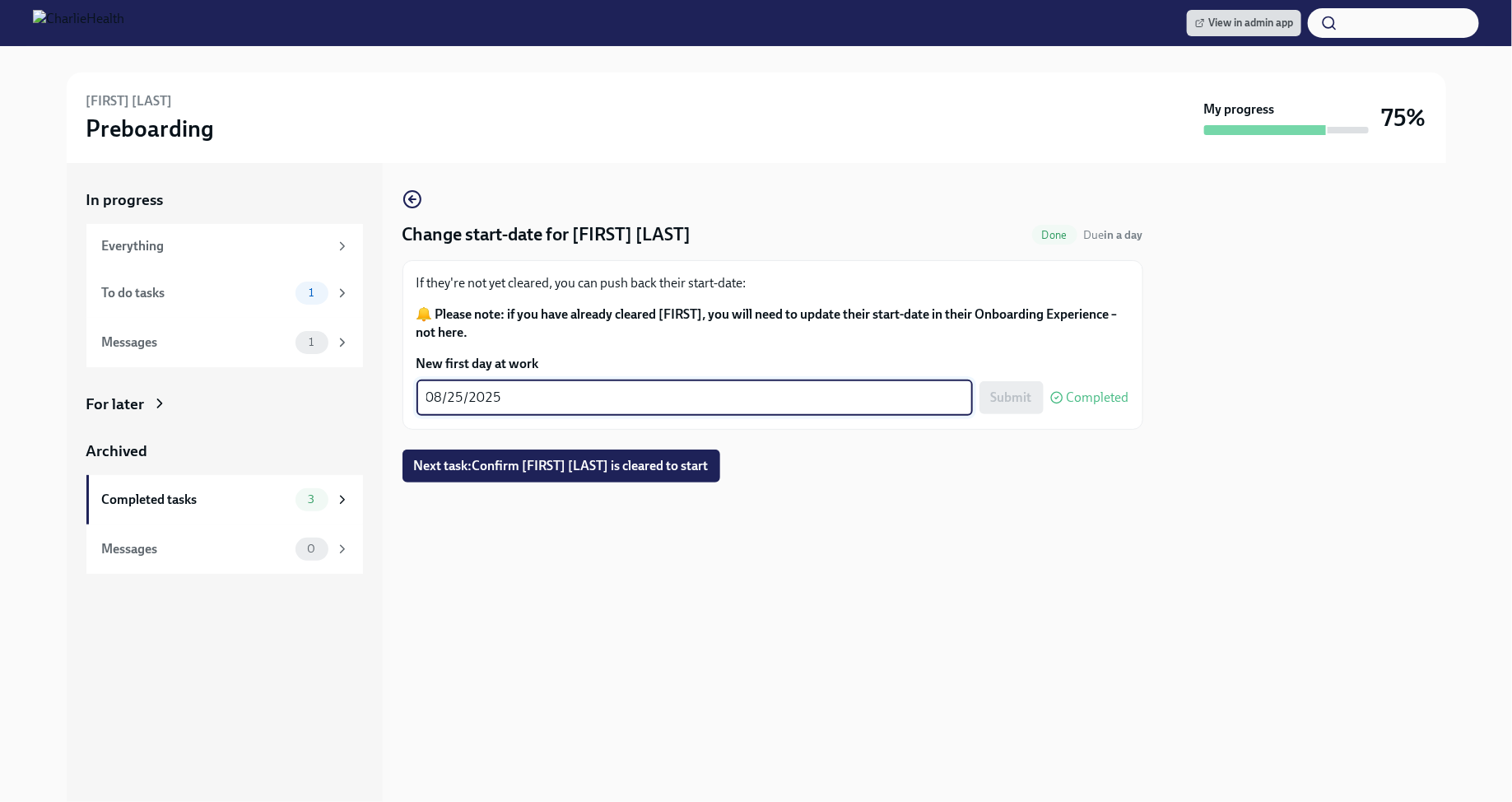 click on "08/25/2025" at bounding box center [695, 398] 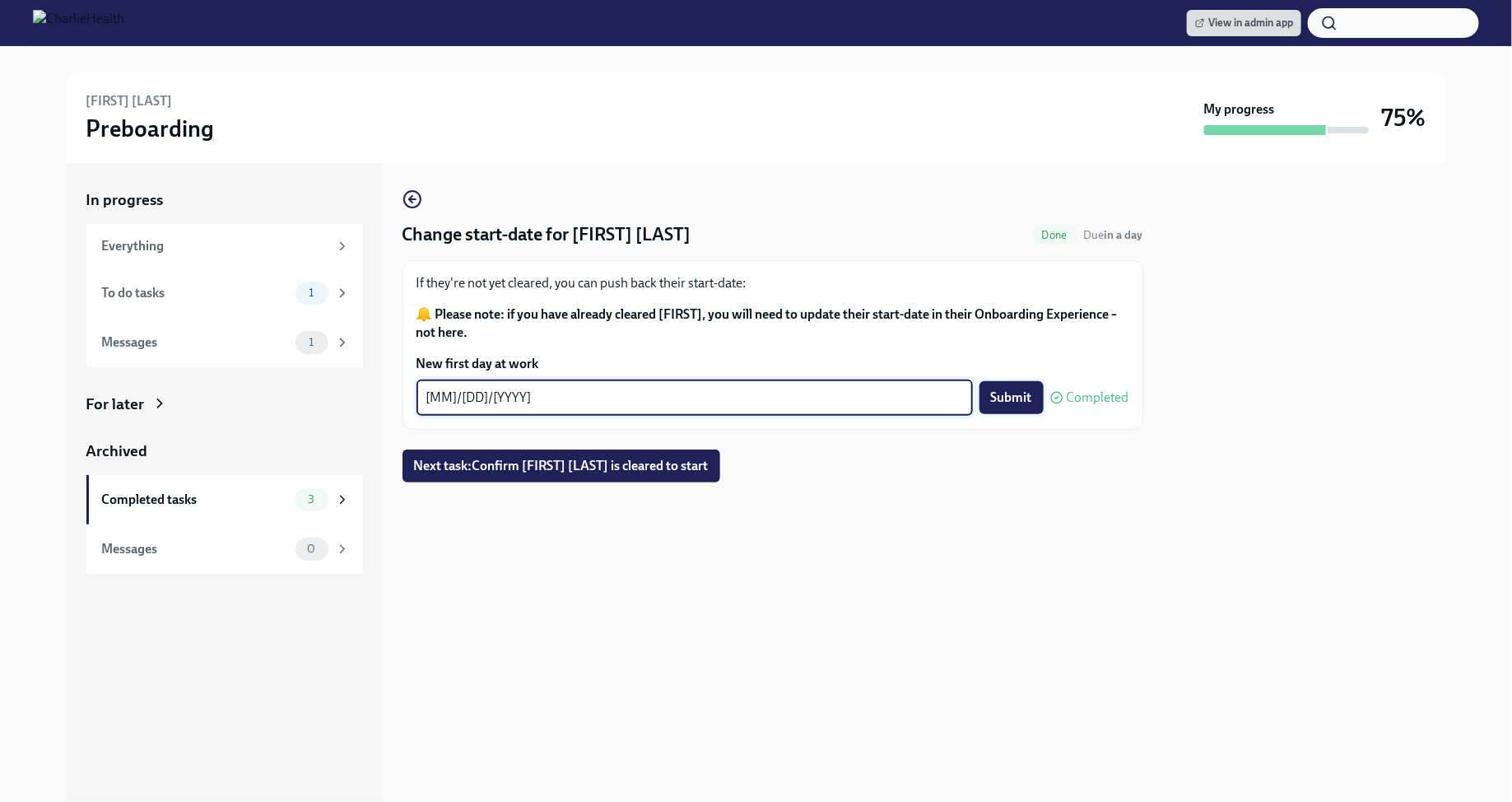 type on "[DATE]" 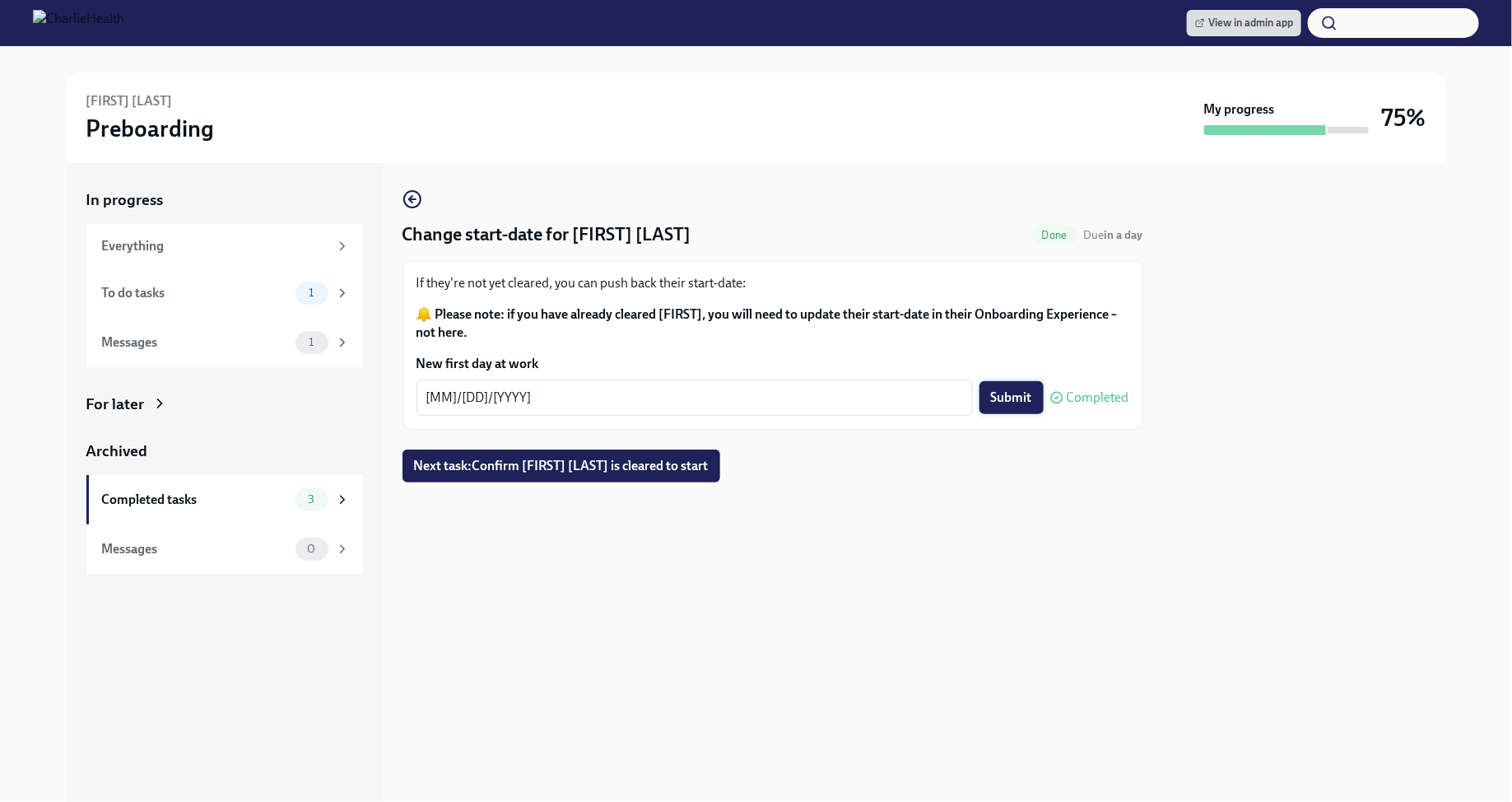 click on "Submit" at bounding box center (1012, 398) 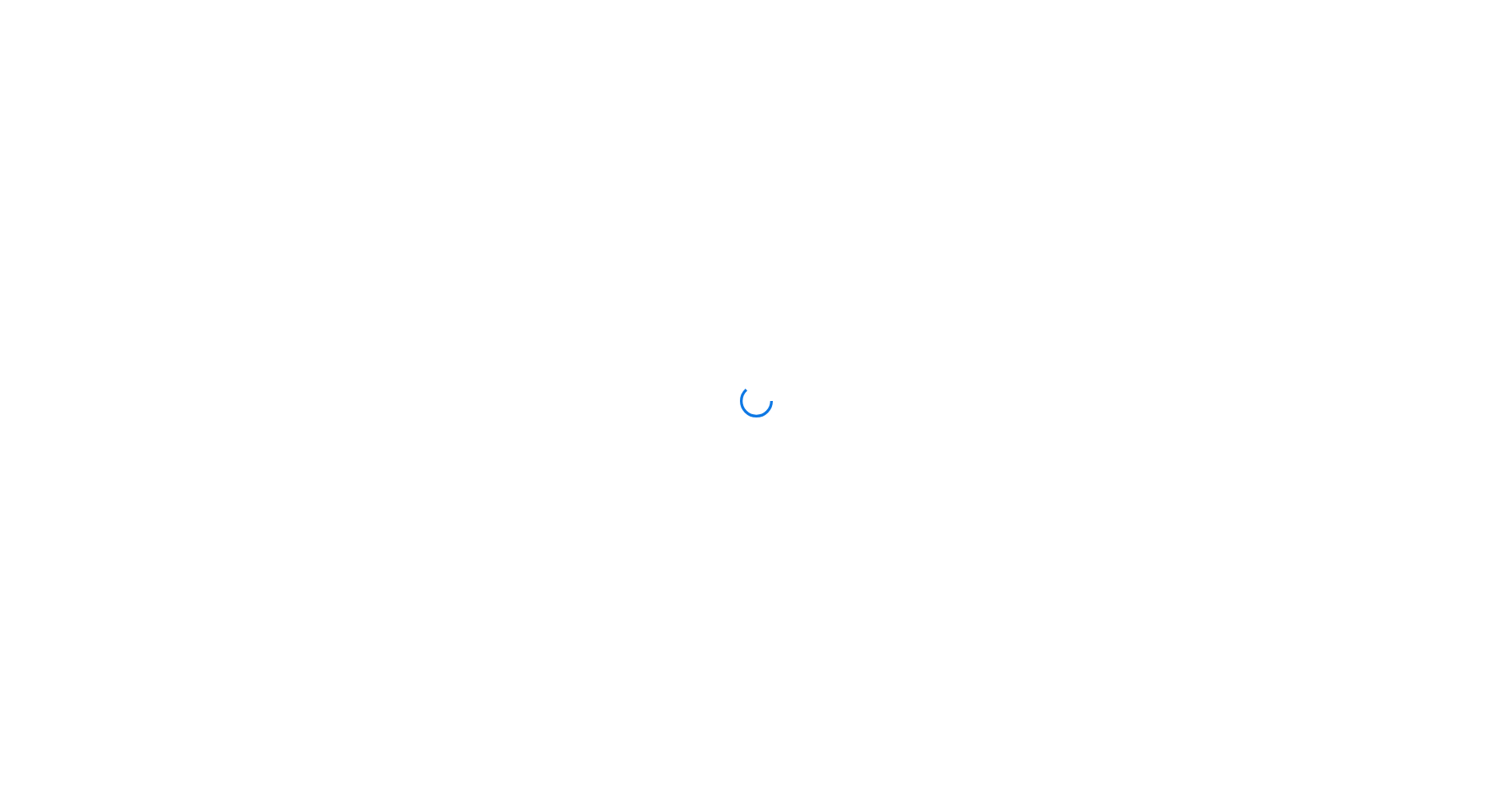 scroll, scrollTop: 0, scrollLeft: 0, axis: both 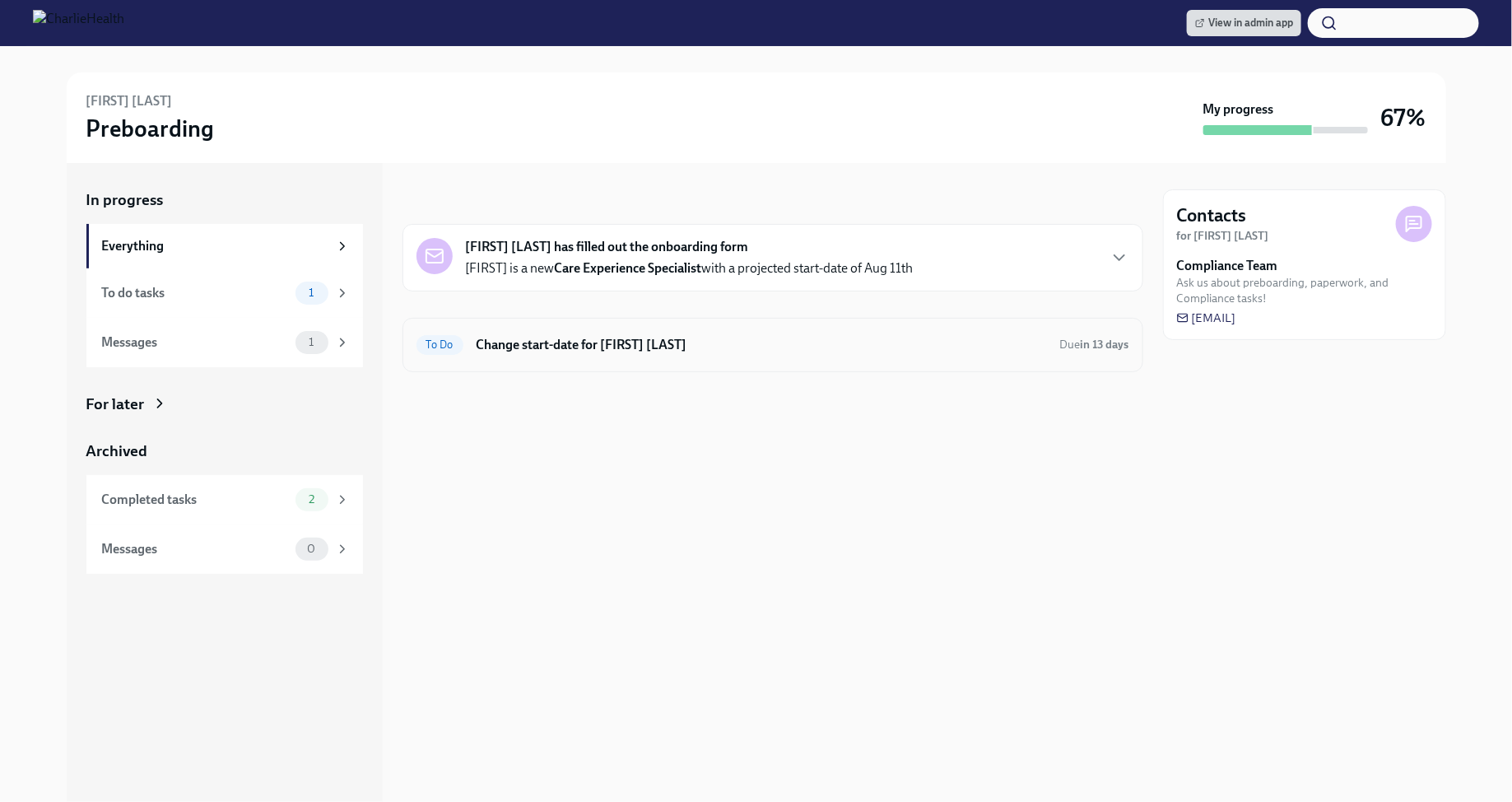 click on "Change start-date for [FIRST] [LAST]" at bounding box center [761, 345] 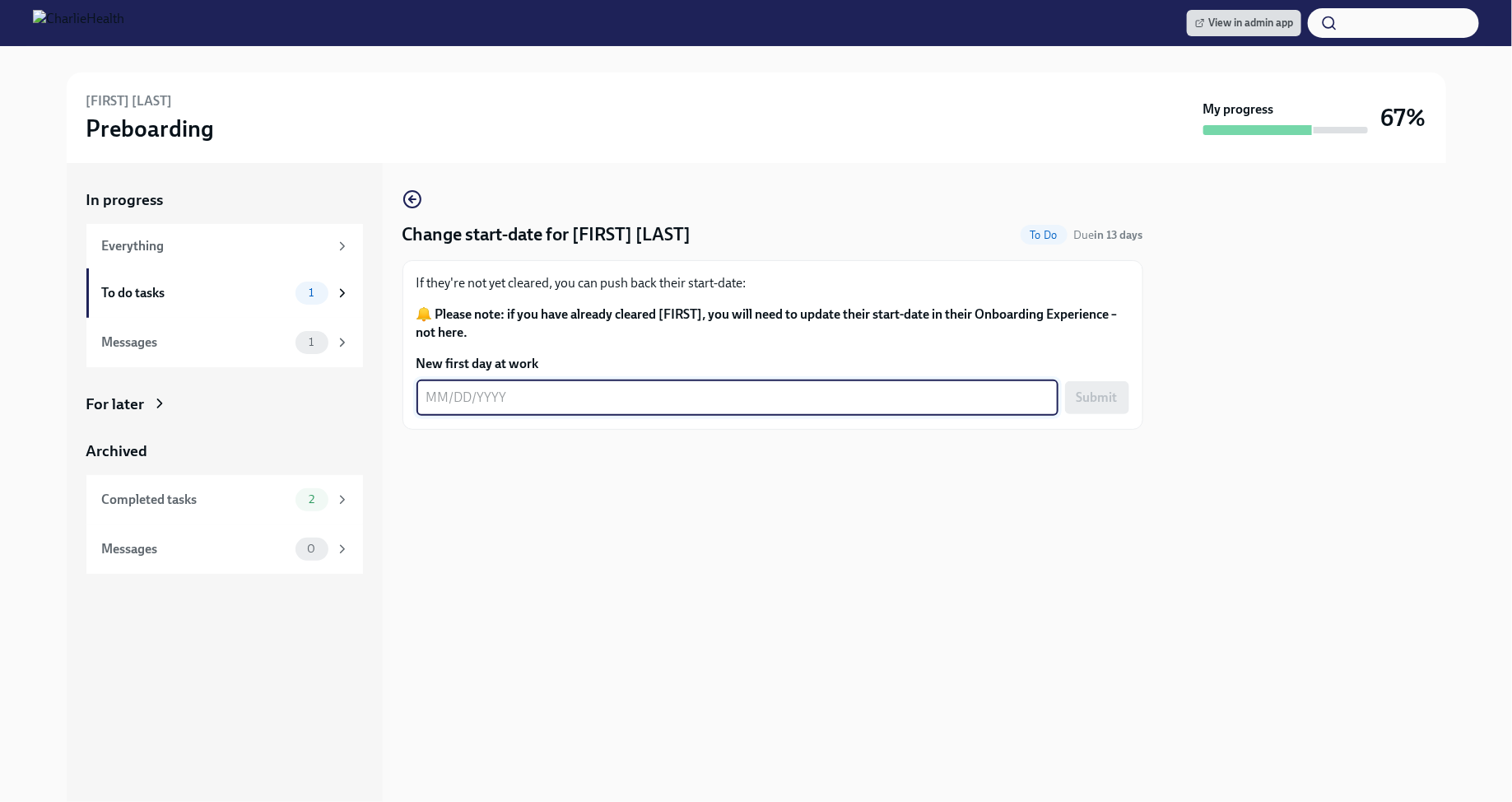 click on "New first day at work" at bounding box center (737, 398) 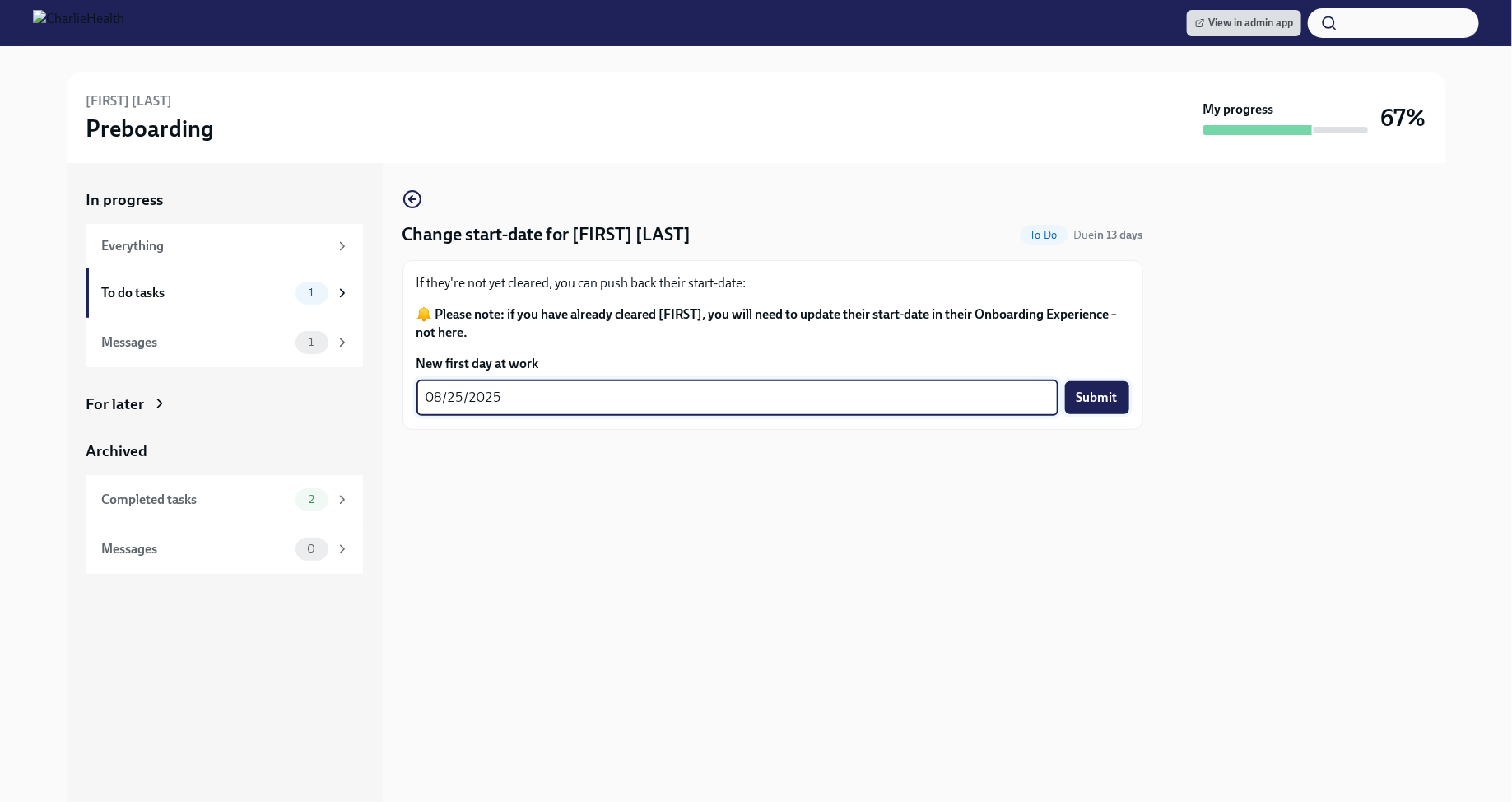 type on "08/25/2025" 